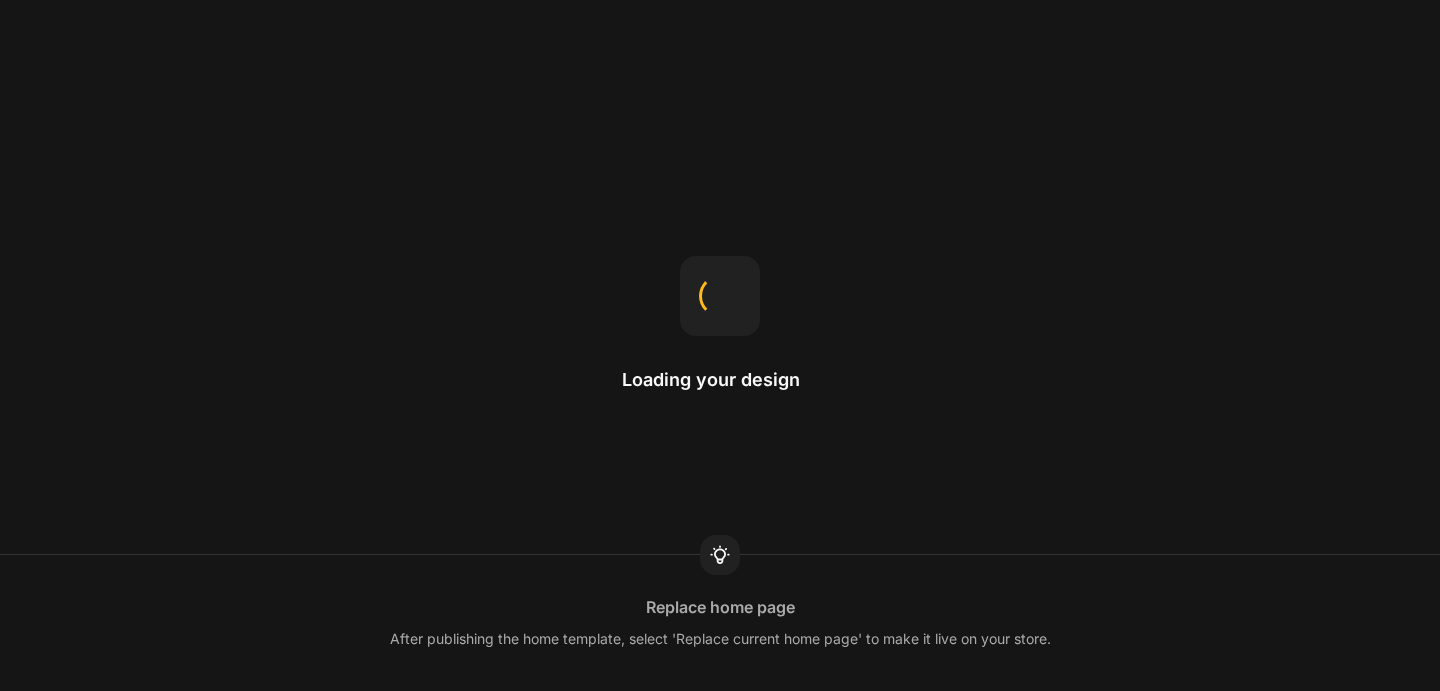 scroll, scrollTop: 0, scrollLeft: 0, axis: both 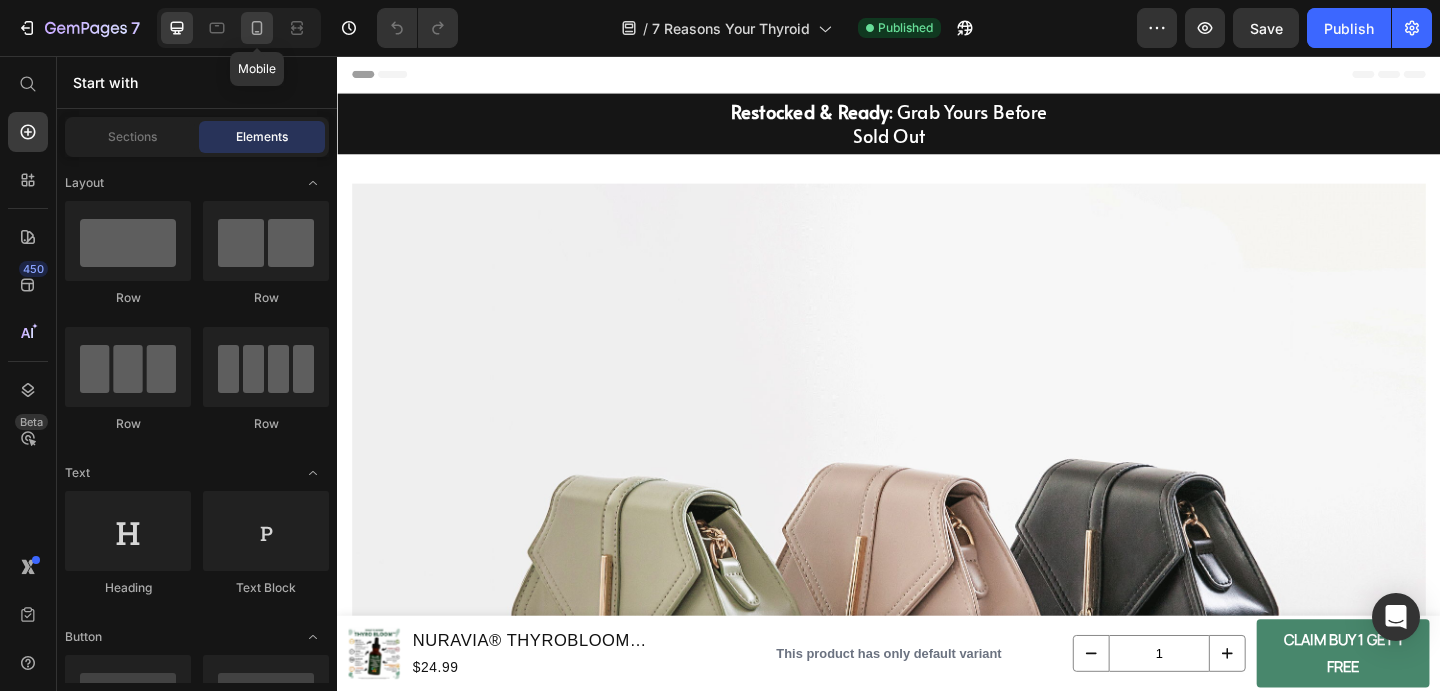 click 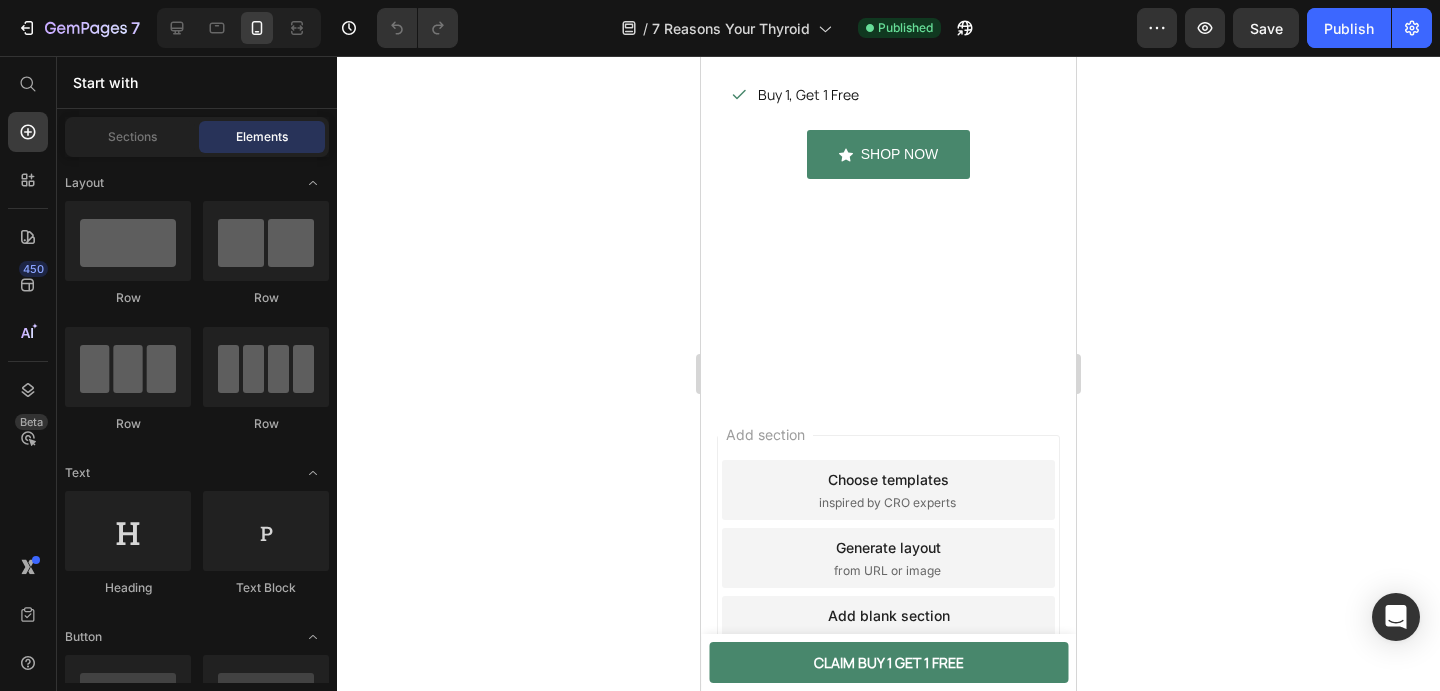 scroll, scrollTop: 10361, scrollLeft: 0, axis: vertical 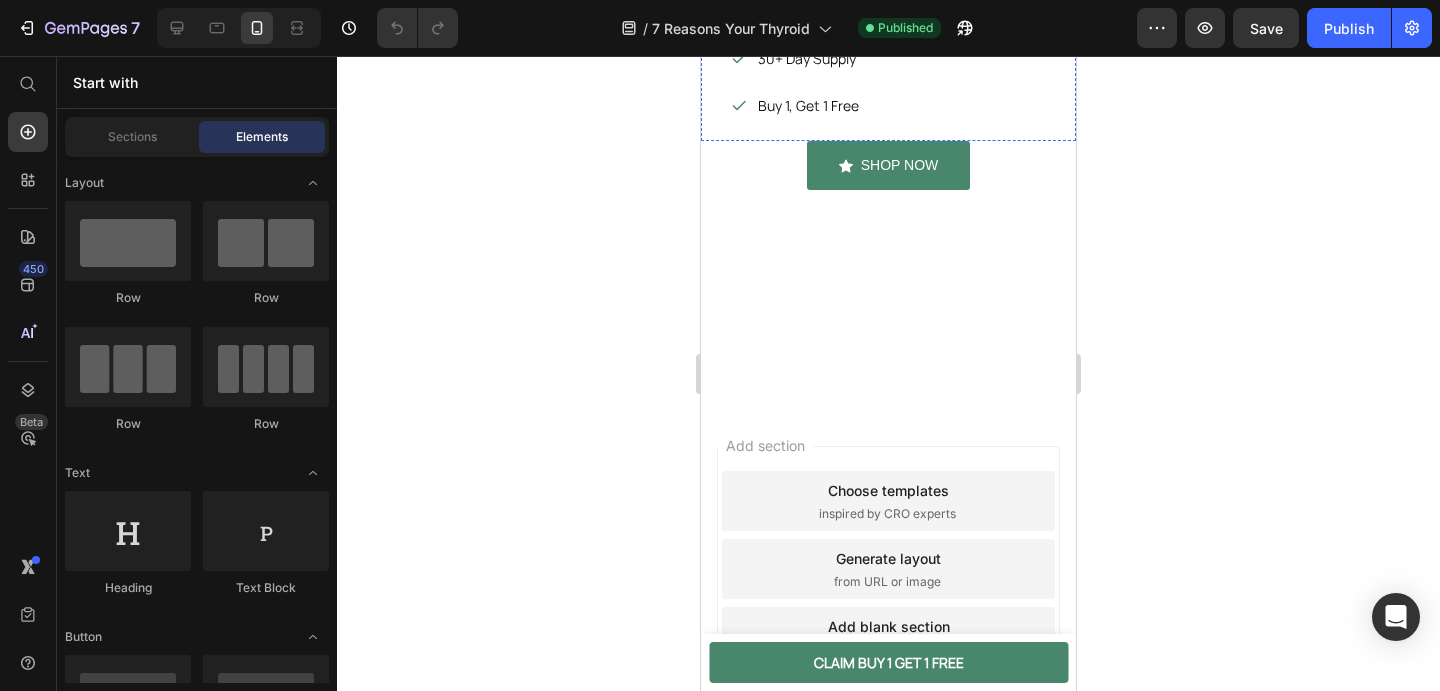 click at bounding box center [888, -385] 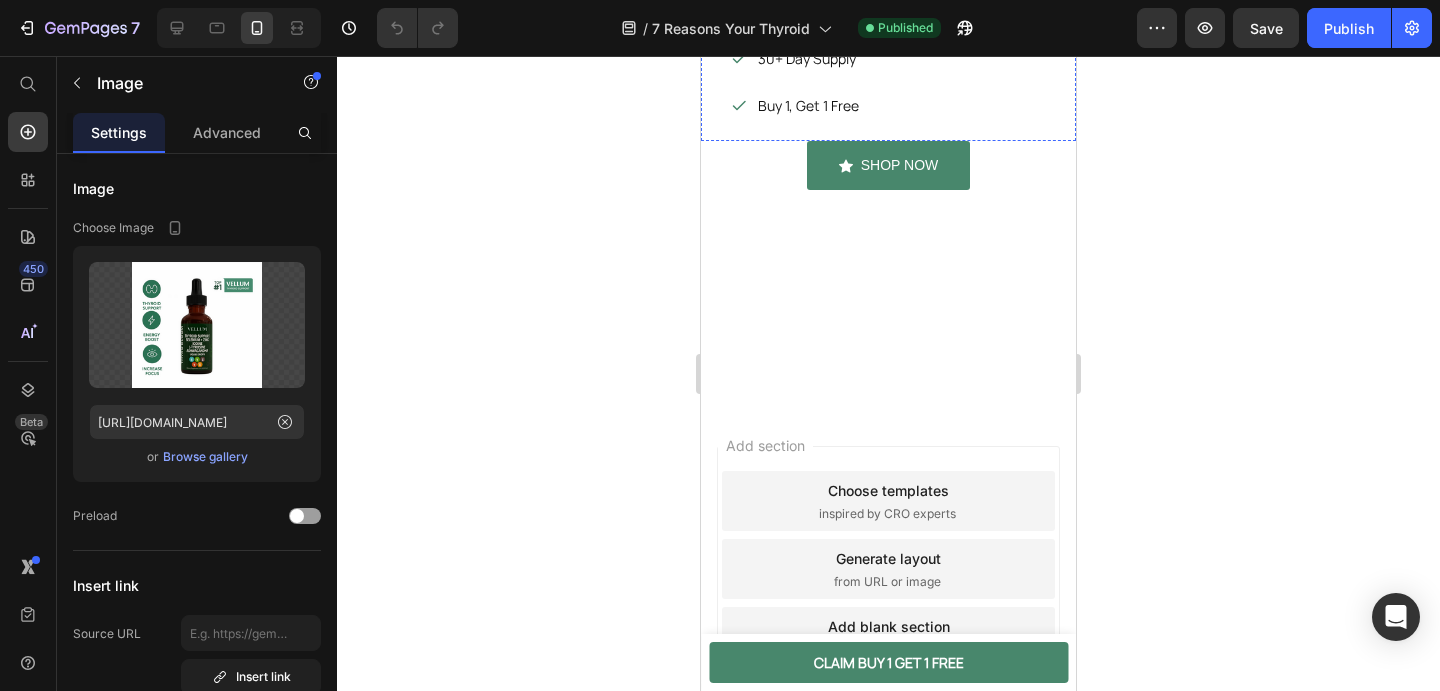 click on "GUARANTEED :  In just a few days, VELLUM helps you feel a shift deep in your body — like your system is finally syncing up again. The fog starts to lift. The exhaustion begins to fade. If you think you're starting to feel like  you  again... you are. That’s what VELLUM does when your body gets what it’s been quietly craving." at bounding box center [888, -142] 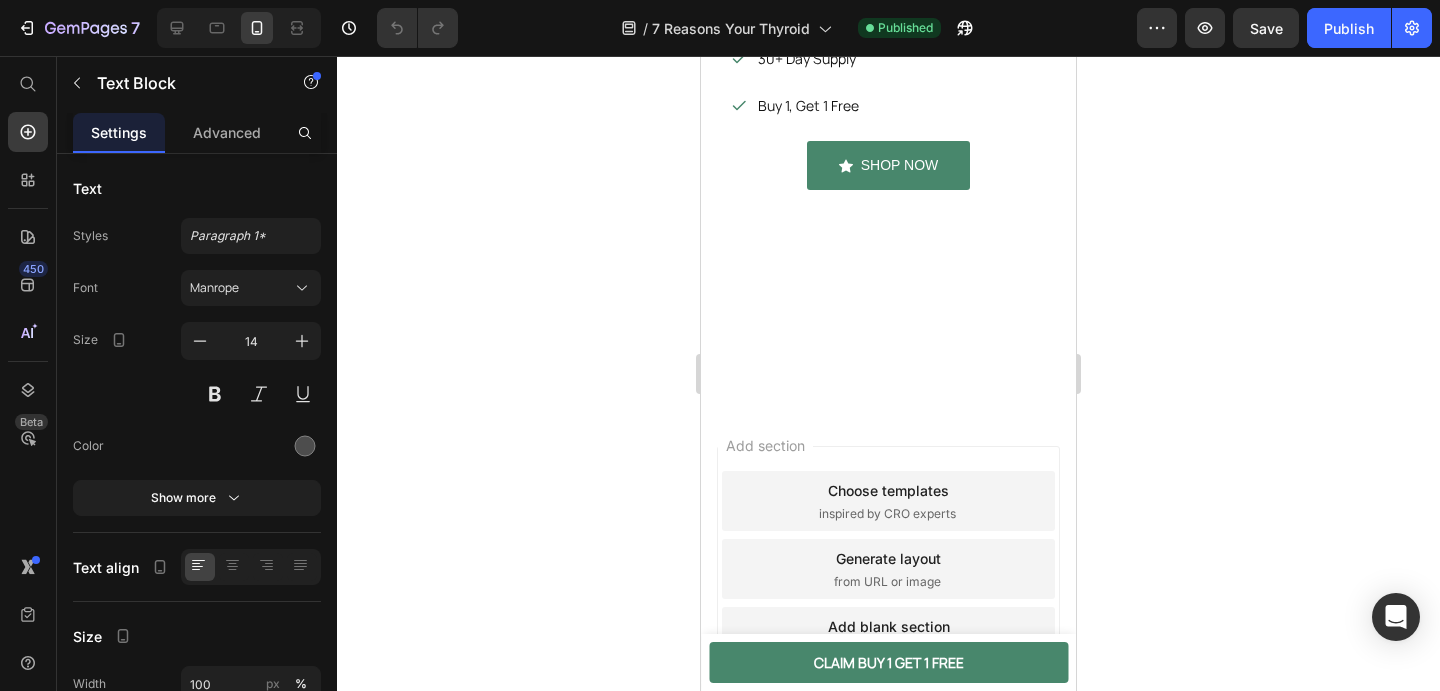 click on "GUARANTEED :  In just a few days, VELLUM helps you feel a shift deep in your body — like your system is finally syncing up again. The fog starts to lift. The exhaustion begins to fade. If you think you're starting to feel like  you  again... you are. That’s what VELLUM does when your body gets what it’s been quietly craving." at bounding box center [888, -142] 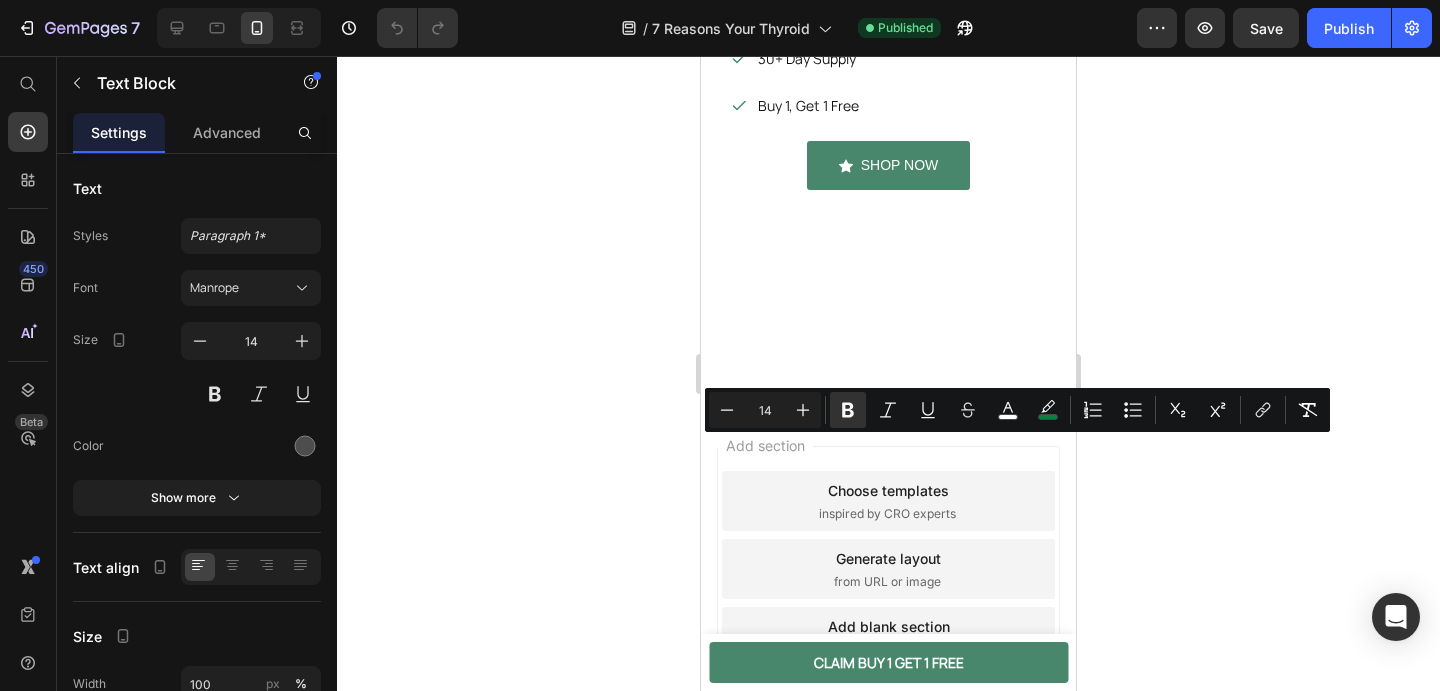 click on "GUARANTEED :  In just a few days, VELLUM helps you feel a shift deep in your body — like your system is finally syncing up again. The fog starts to lift. The exhaustion begins to fade. If you think you're starting to feel like  you  again... you are. That’s what VELLUM does when your body gets what it’s been quietly craving." at bounding box center (888, -142) 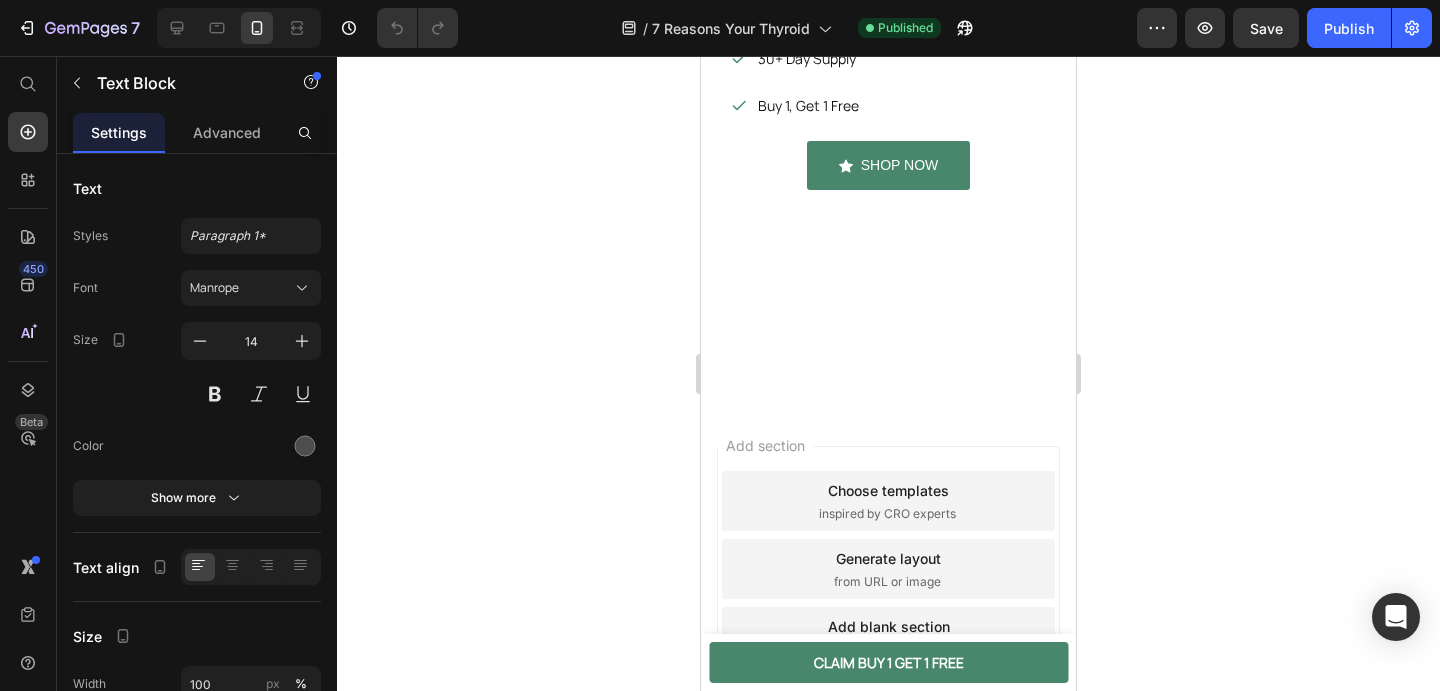 click on "GUARANTEED :  In just a few days, VELLUM helps you feel a shift deep in your body — like your system is finally syncing up again. The fog starts to lift. The exhaustion begins to fade. If you think you're starting to feel like  you  again... you are. That’s what VELLUM does when your body gets what it’s been quietly craving." at bounding box center (888, -142) 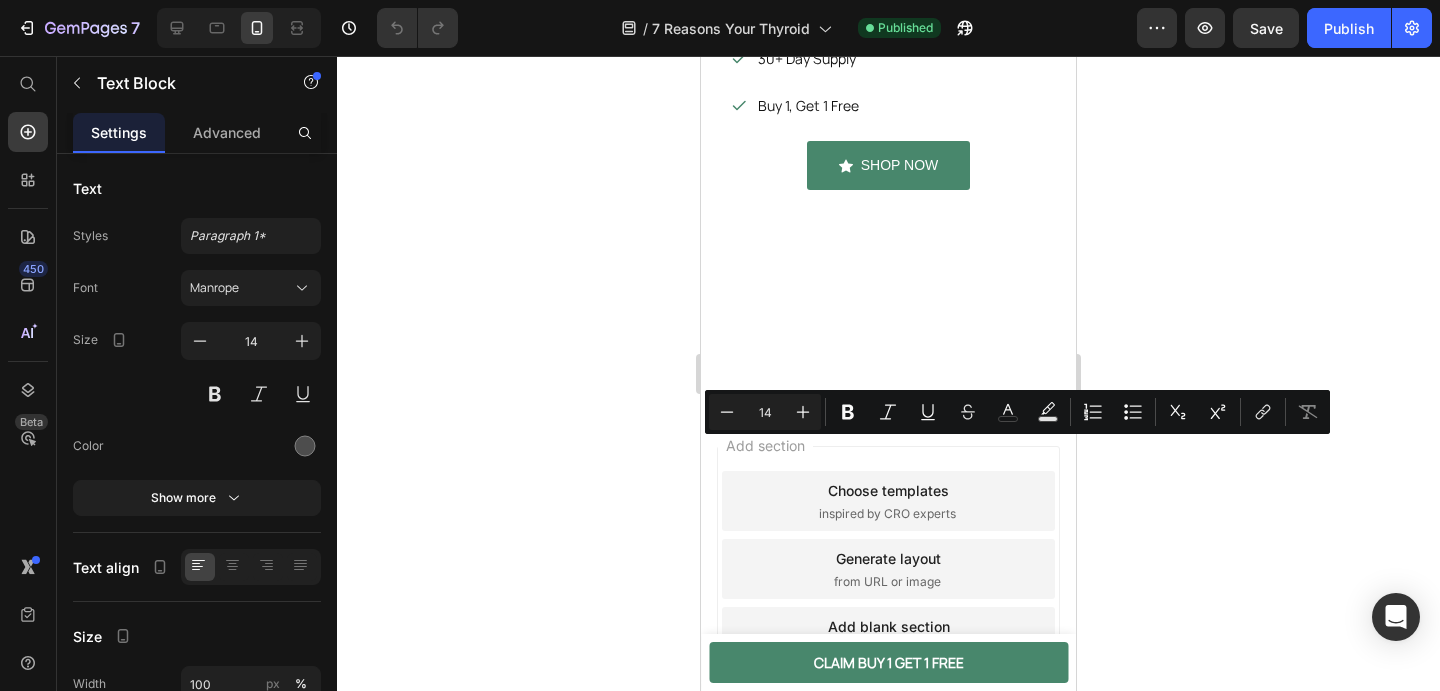 drag, startPoint x: 947, startPoint y: 448, endPoint x: 997, endPoint y: 450, distance: 50.039986 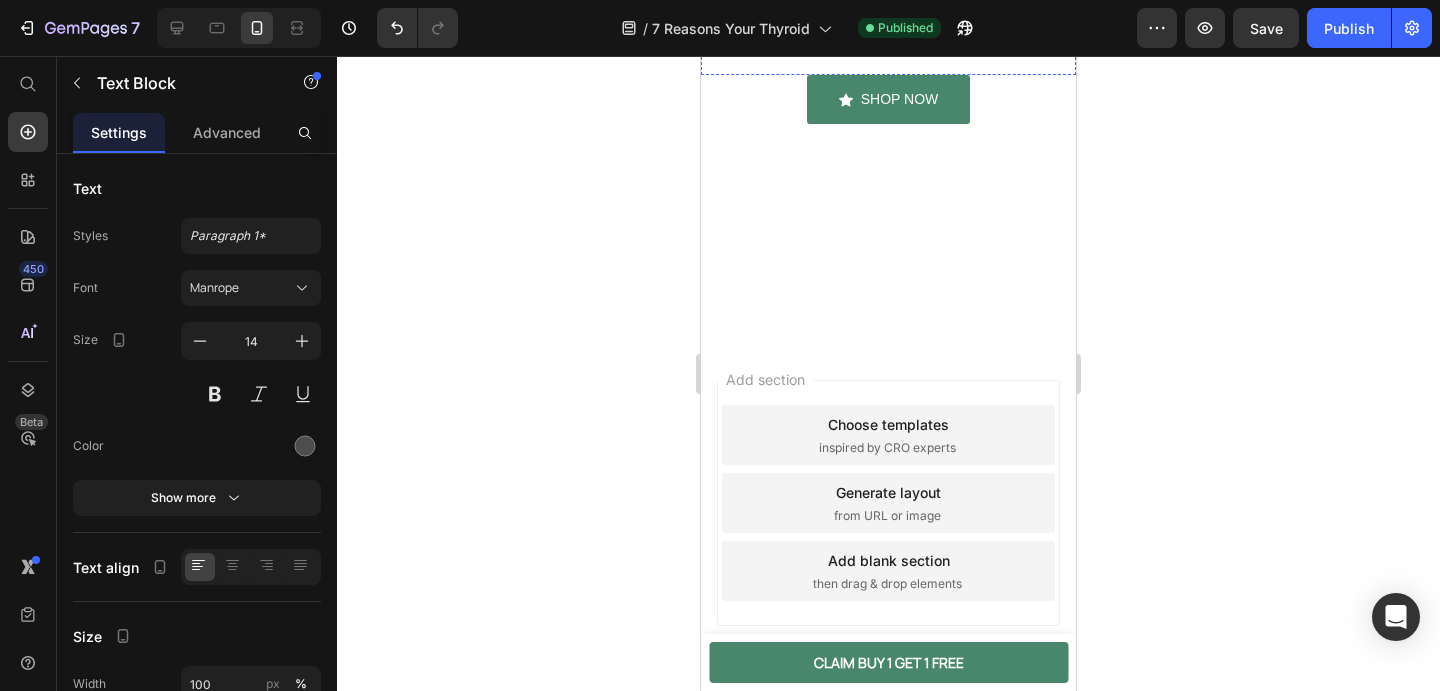 scroll, scrollTop: 10482, scrollLeft: 0, axis: vertical 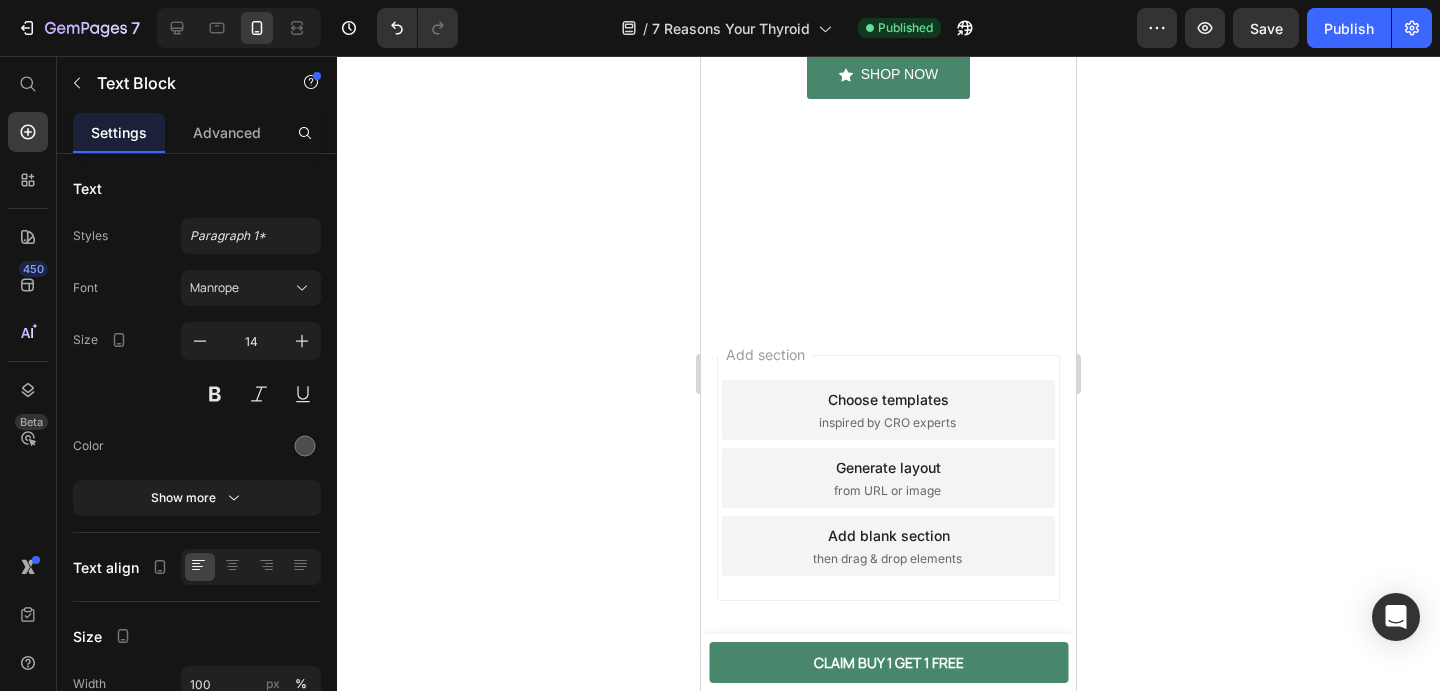 click on "GUARANTEED :  In just a few days, [PERSON_NAME] helps you feel a shift deep in your body — like your system is finally syncing up again. The fog starts to lift. The exhaustion begins to fade. If you think you're starting to feel like  you  again... you are. That’s what VELLUM does when your body gets what it’s been quietly craving." at bounding box center [888, -245] 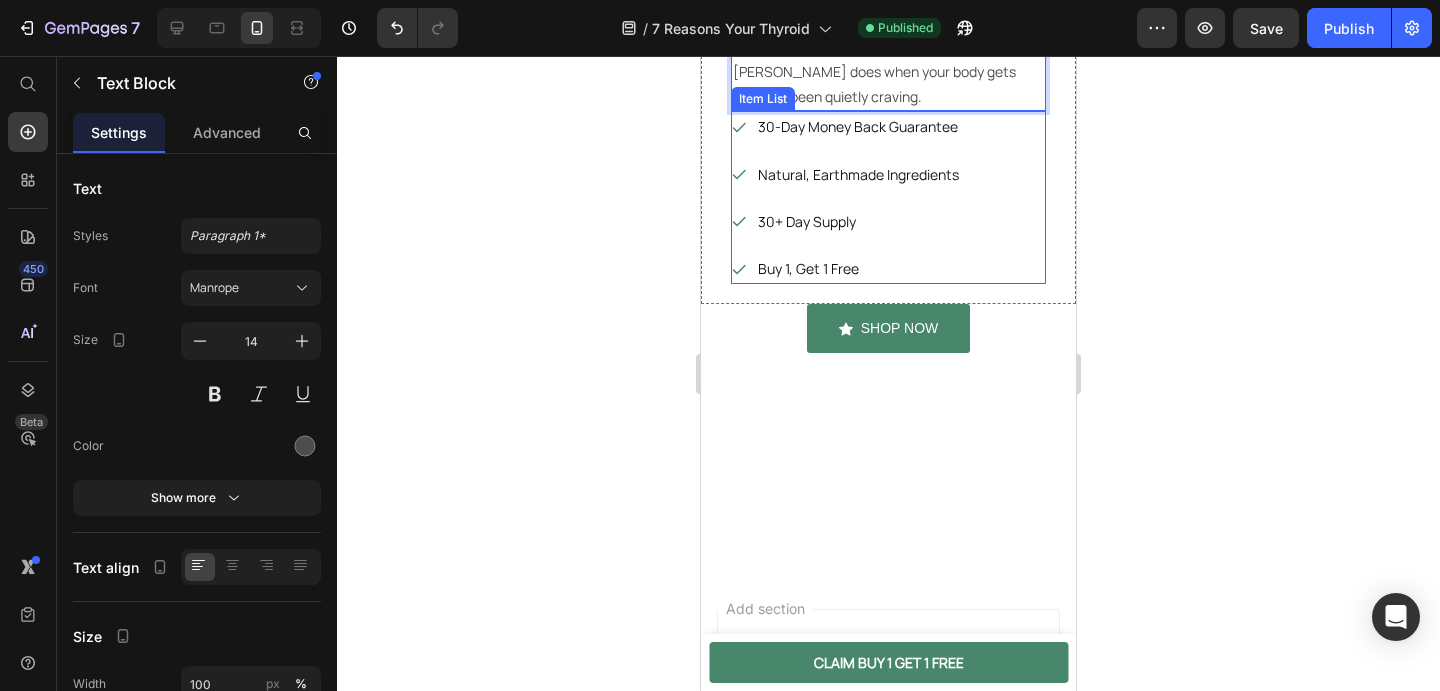 scroll, scrollTop: 10217, scrollLeft: 0, axis: vertical 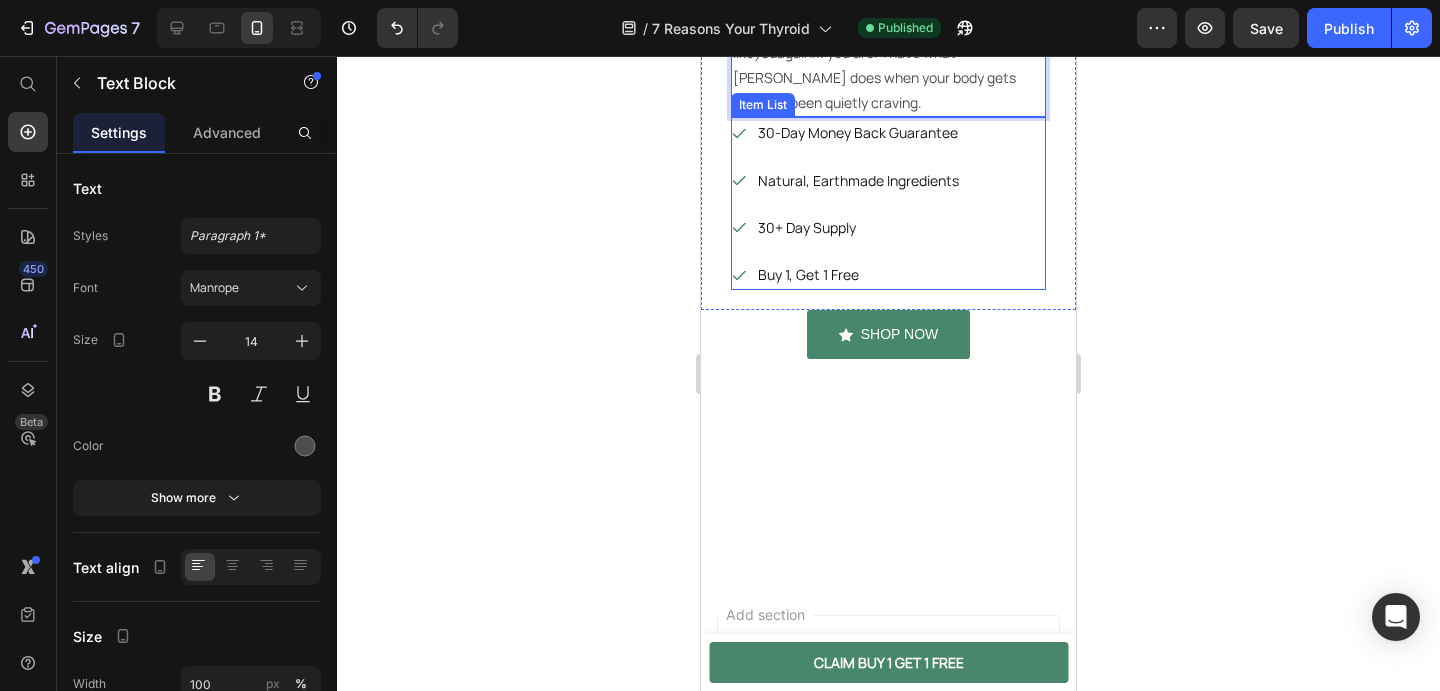 click at bounding box center [888, -241] 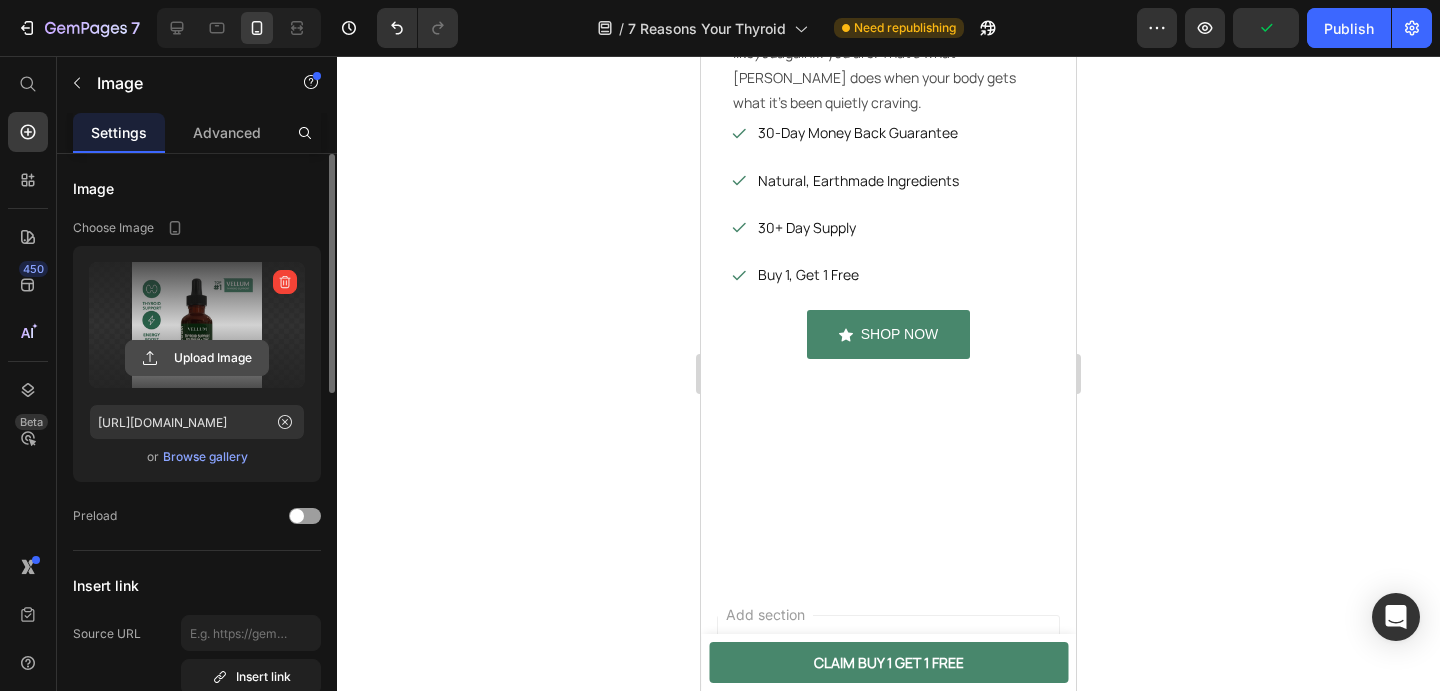 click 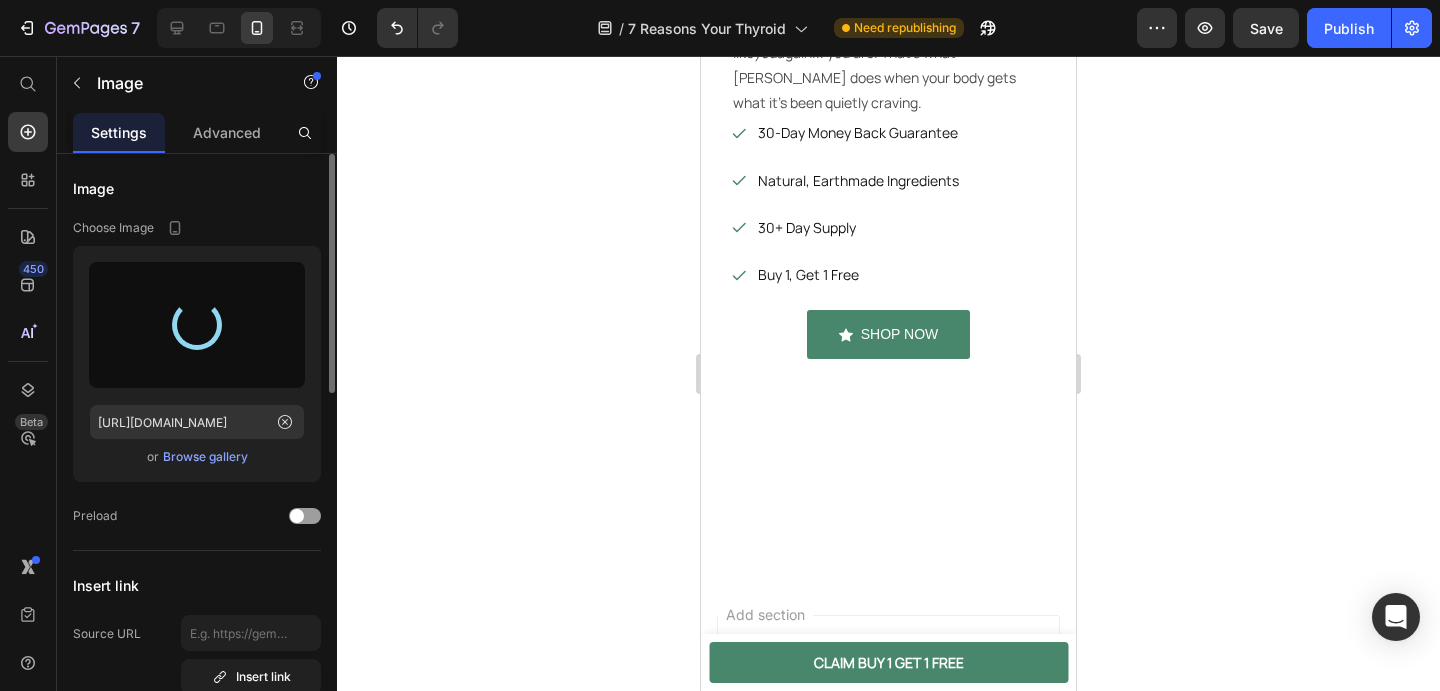 type on "[URL][DOMAIN_NAME]" 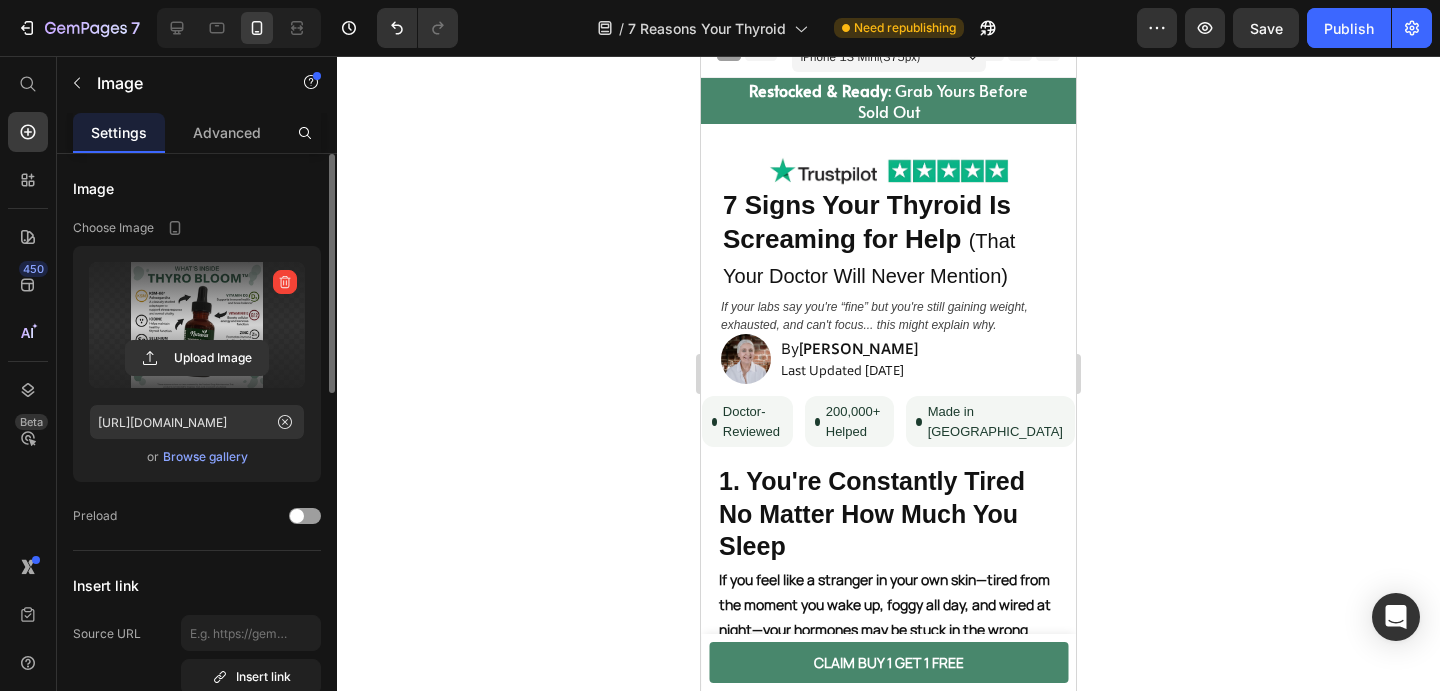 scroll, scrollTop: 0, scrollLeft: 0, axis: both 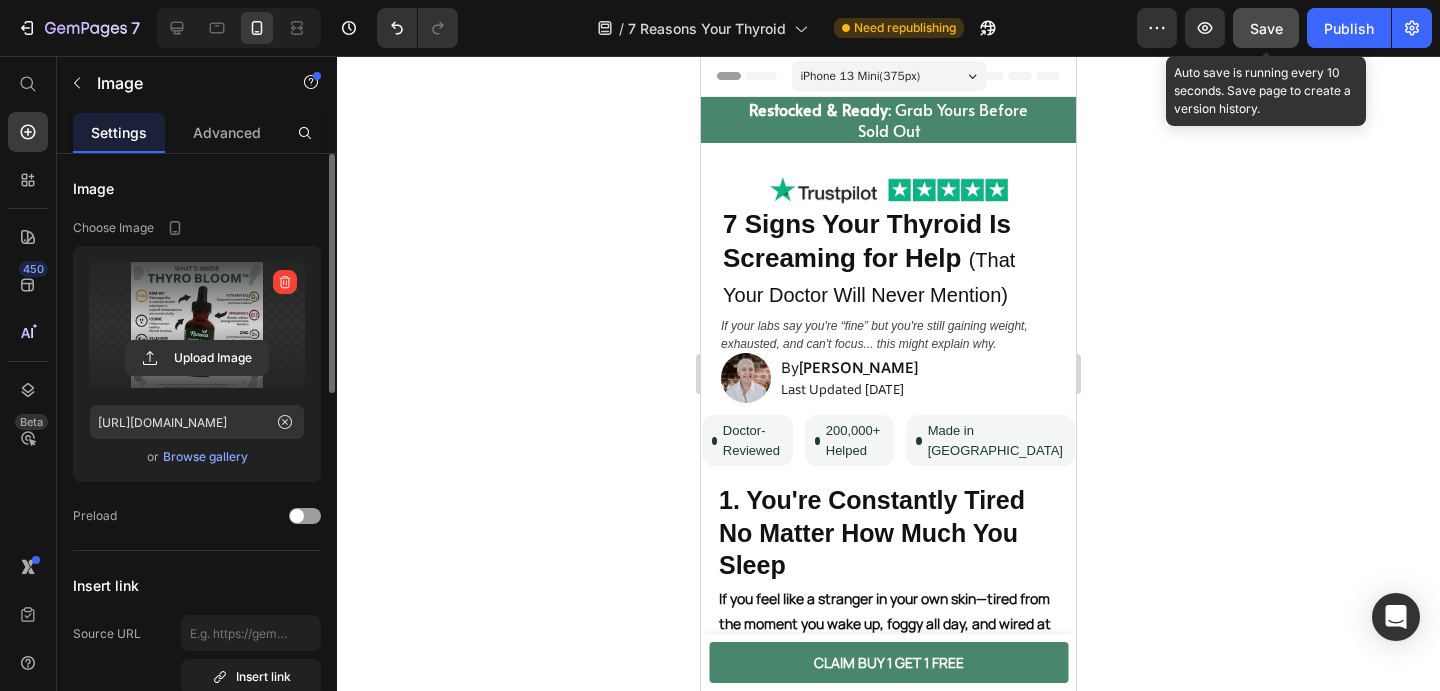 click on "Save" at bounding box center (1266, 28) 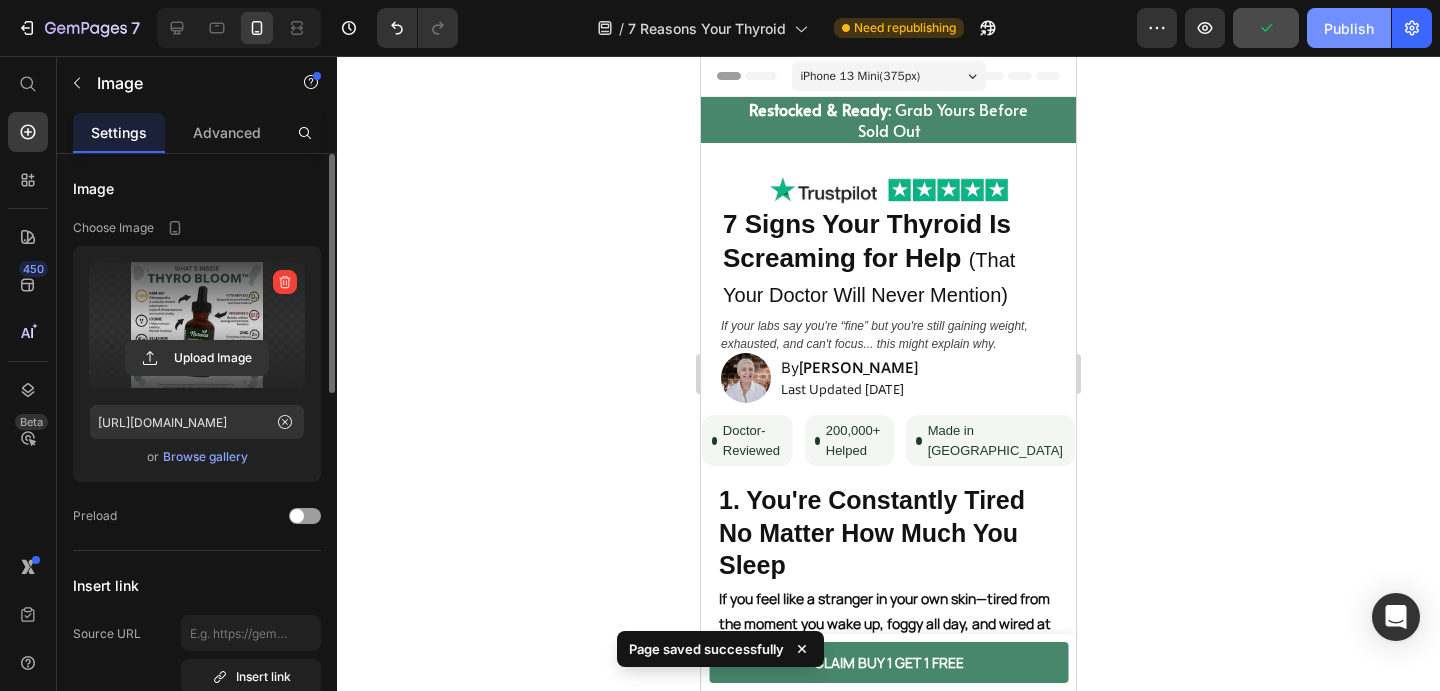 click on "Publish" at bounding box center [1349, 28] 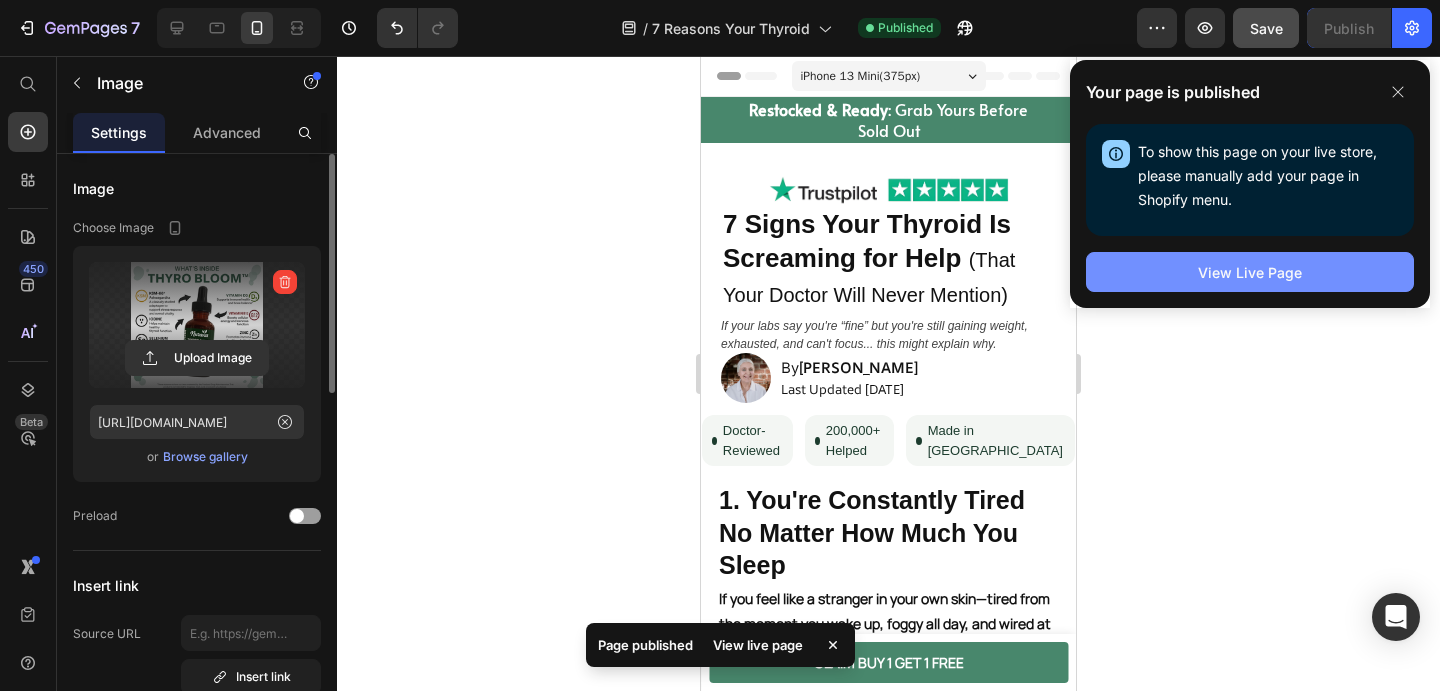 click on "View Live Page" at bounding box center (1250, 272) 